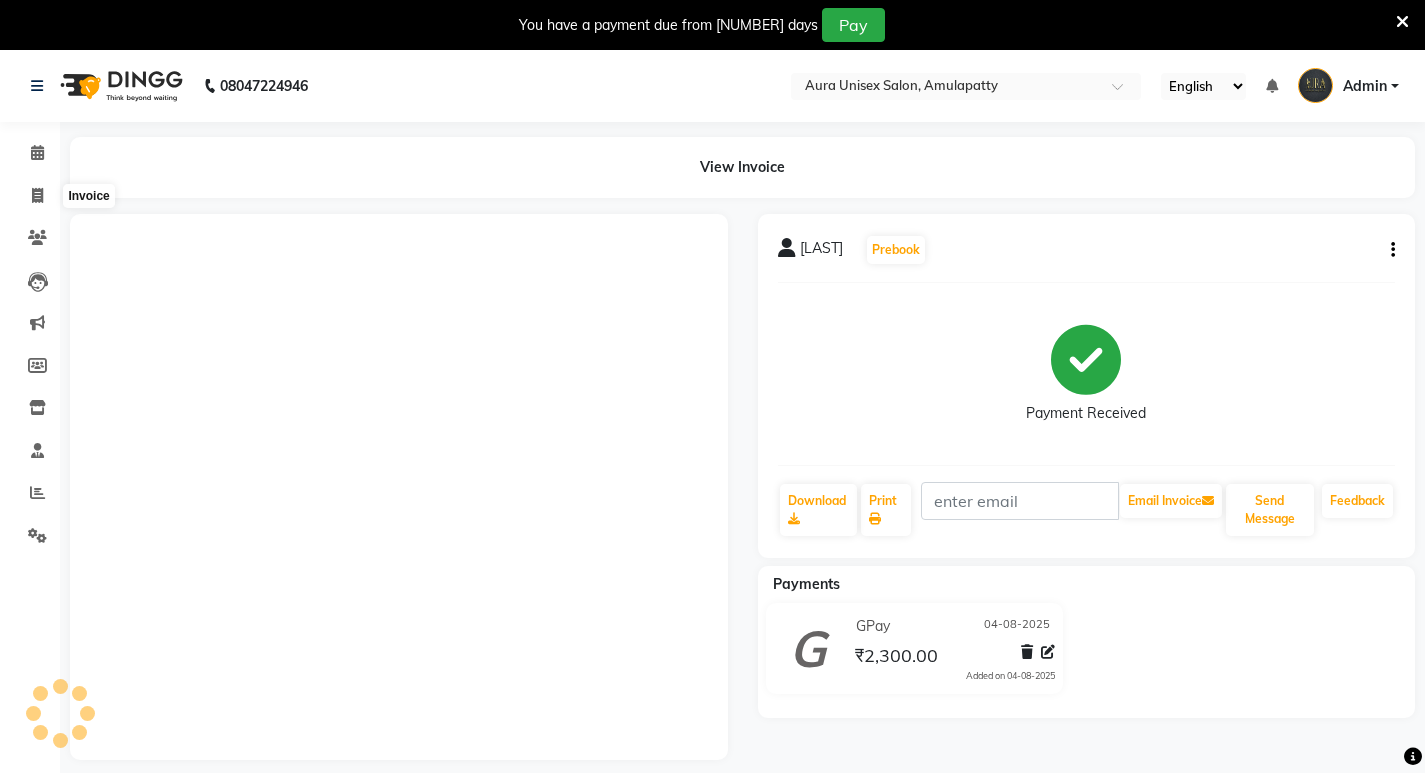 click 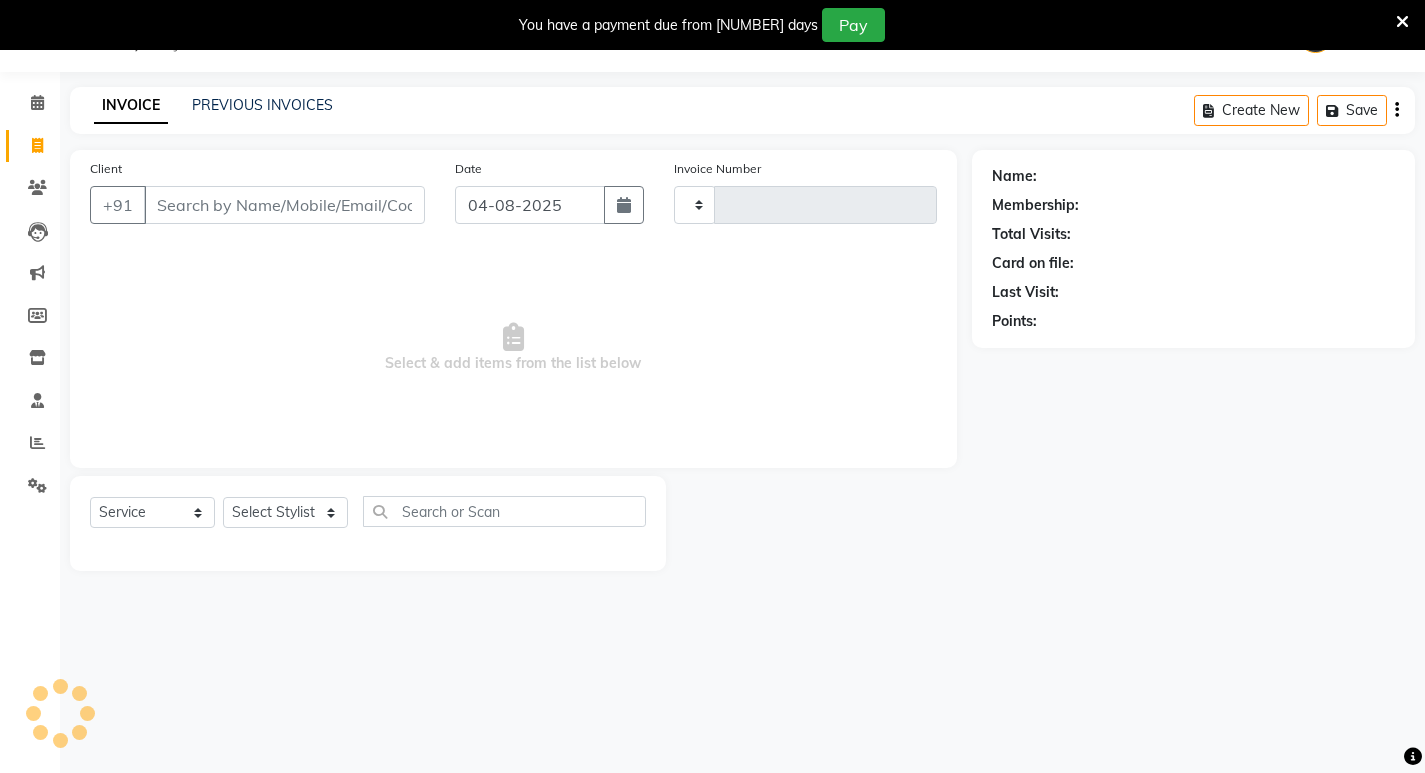 scroll, scrollTop: 50, scrollLeft: 0, axis: vertical 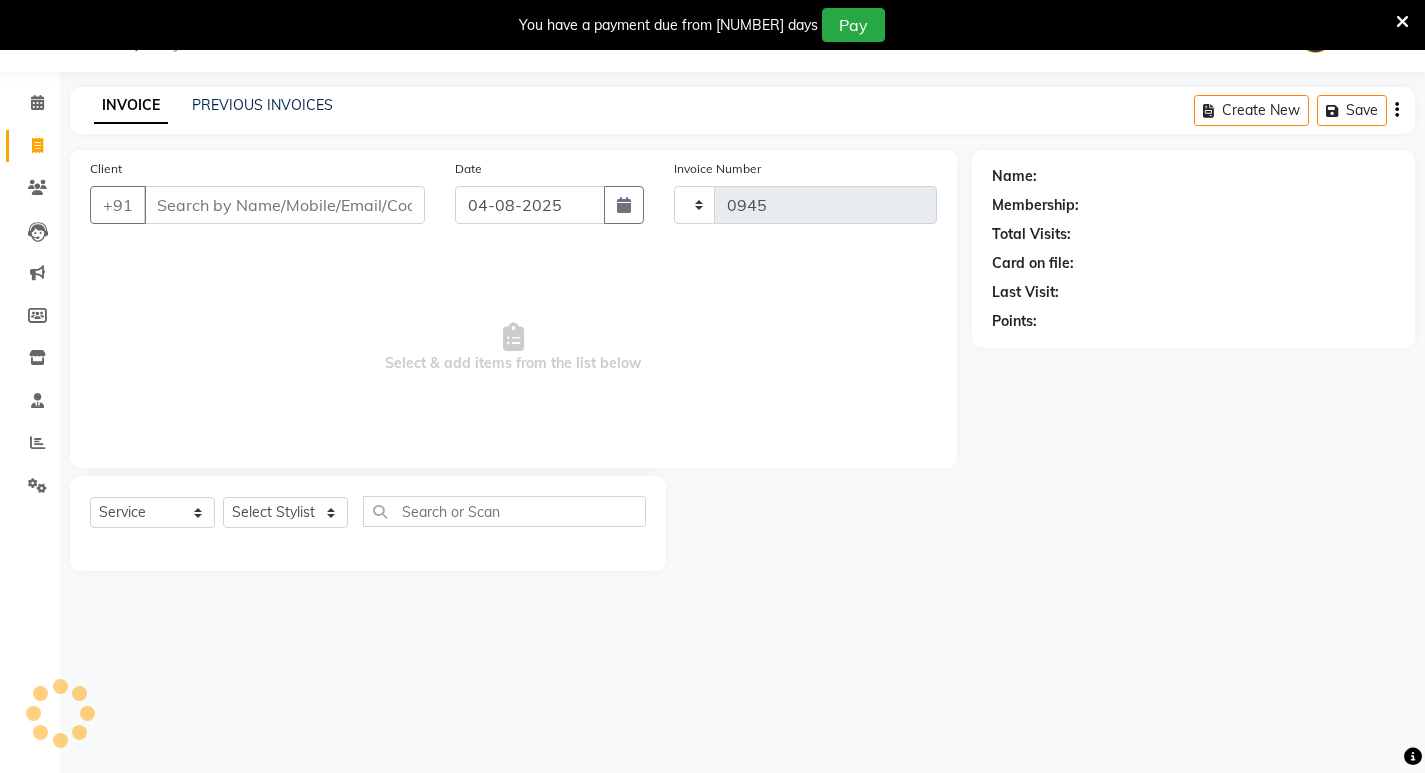 select on "837" 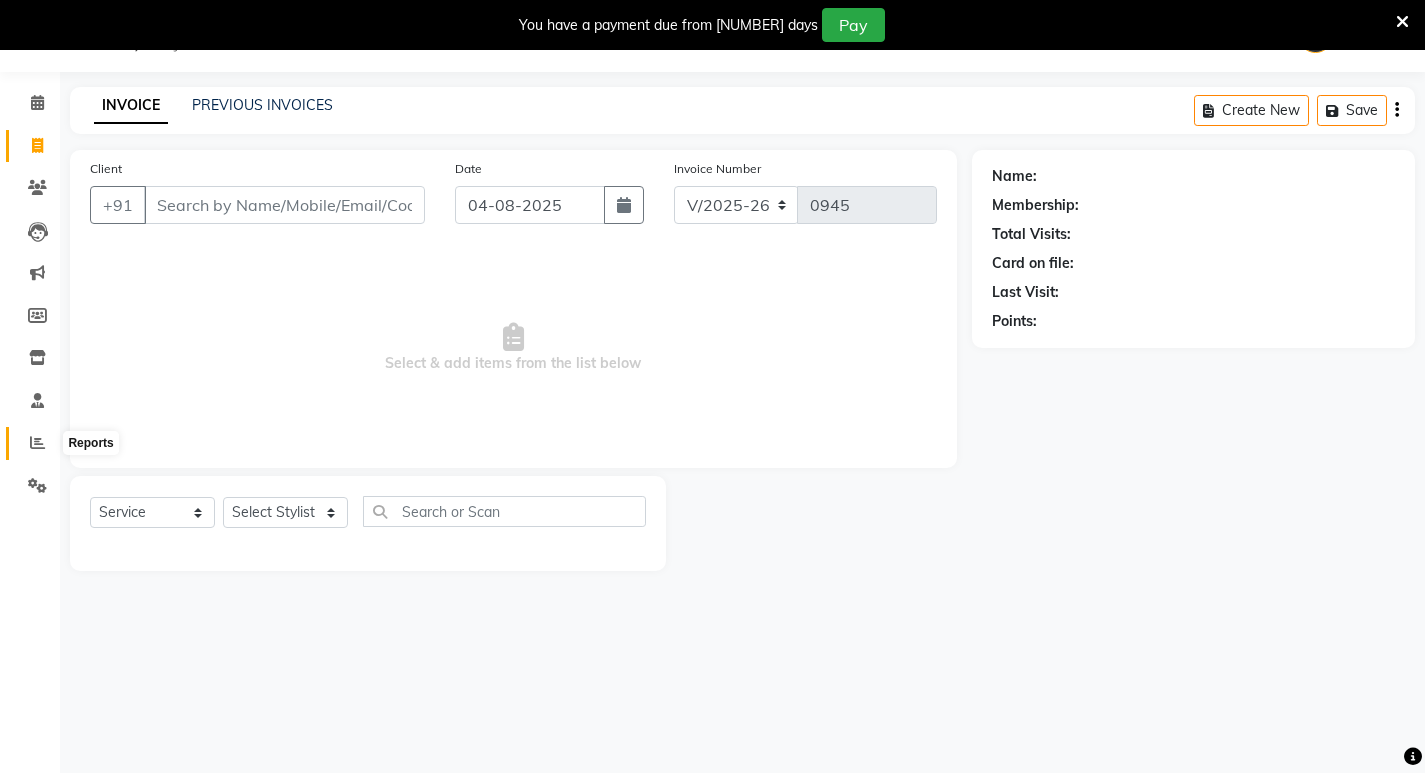 click 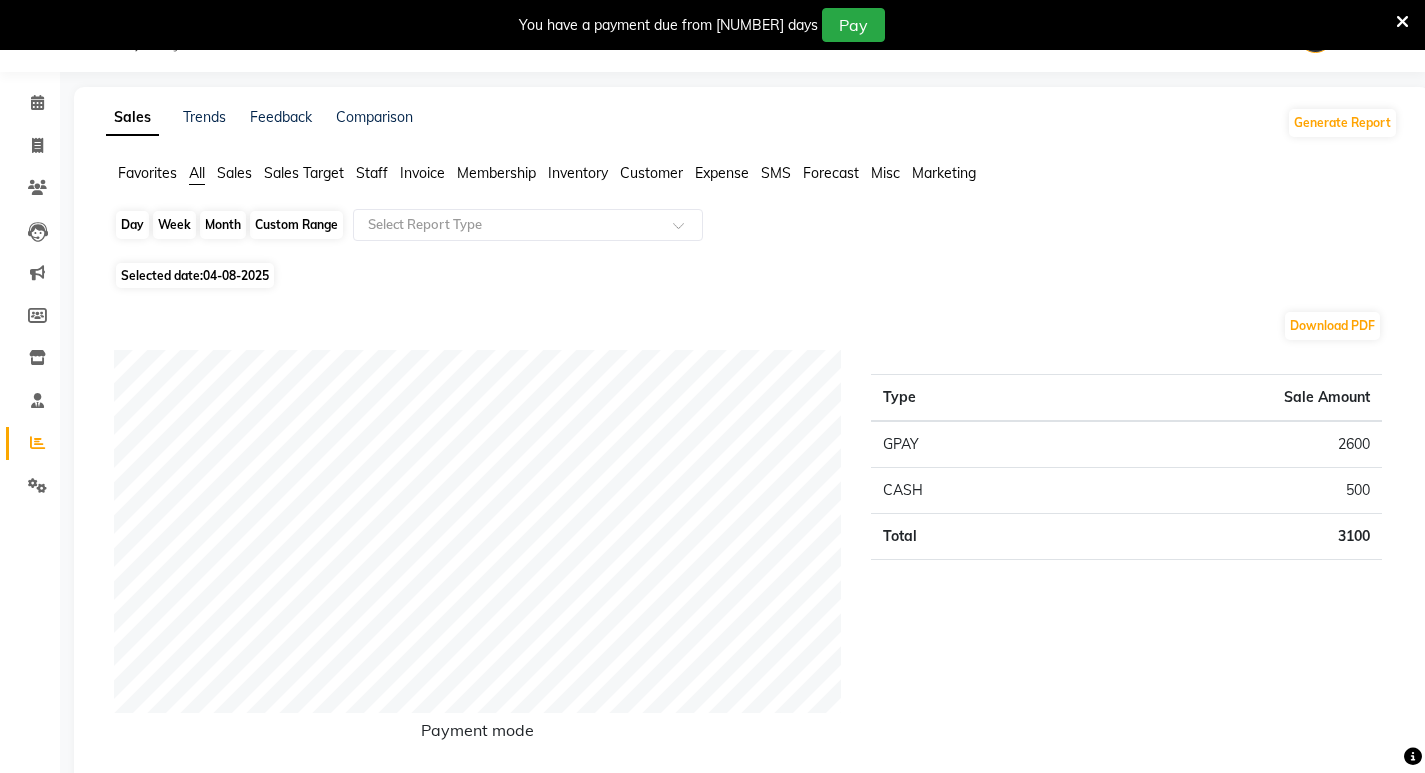 click on "Day" 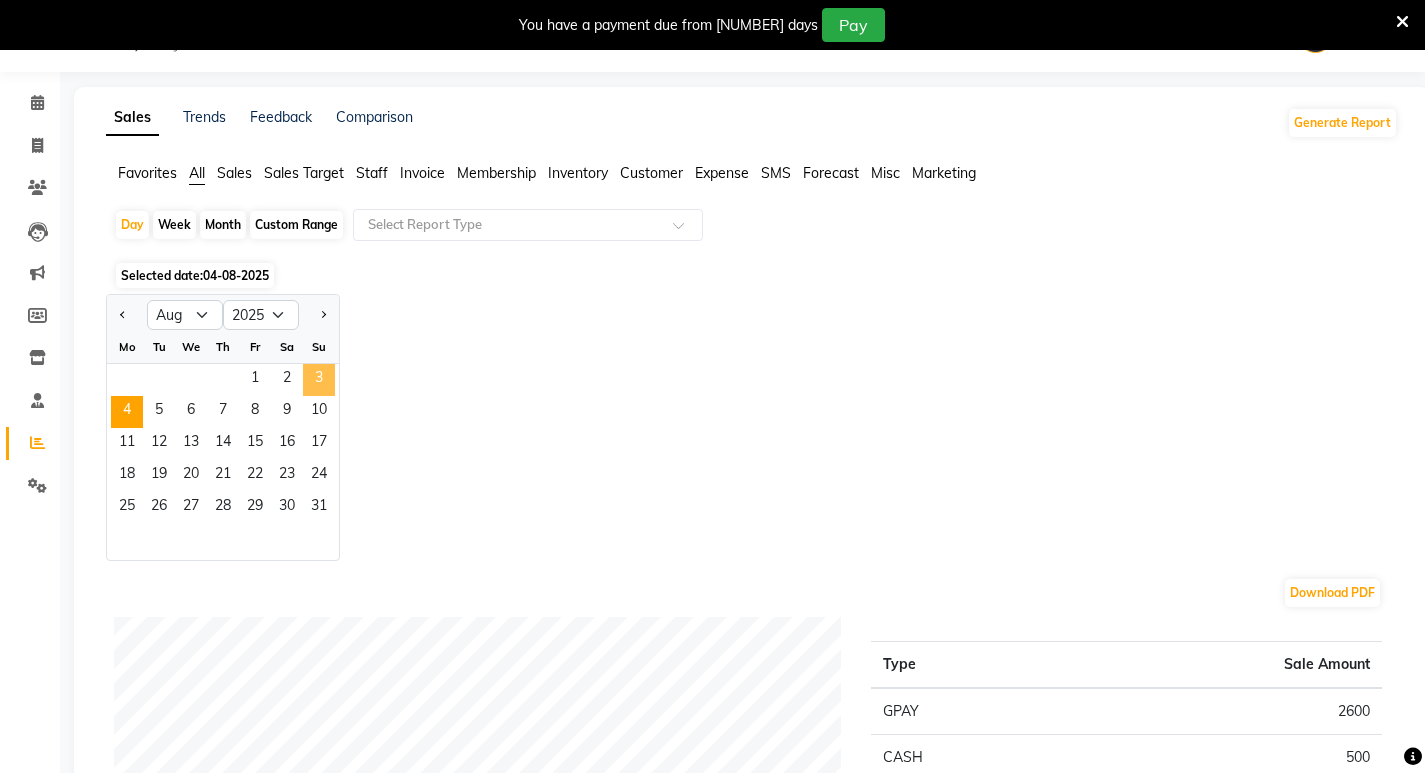 click on "3" 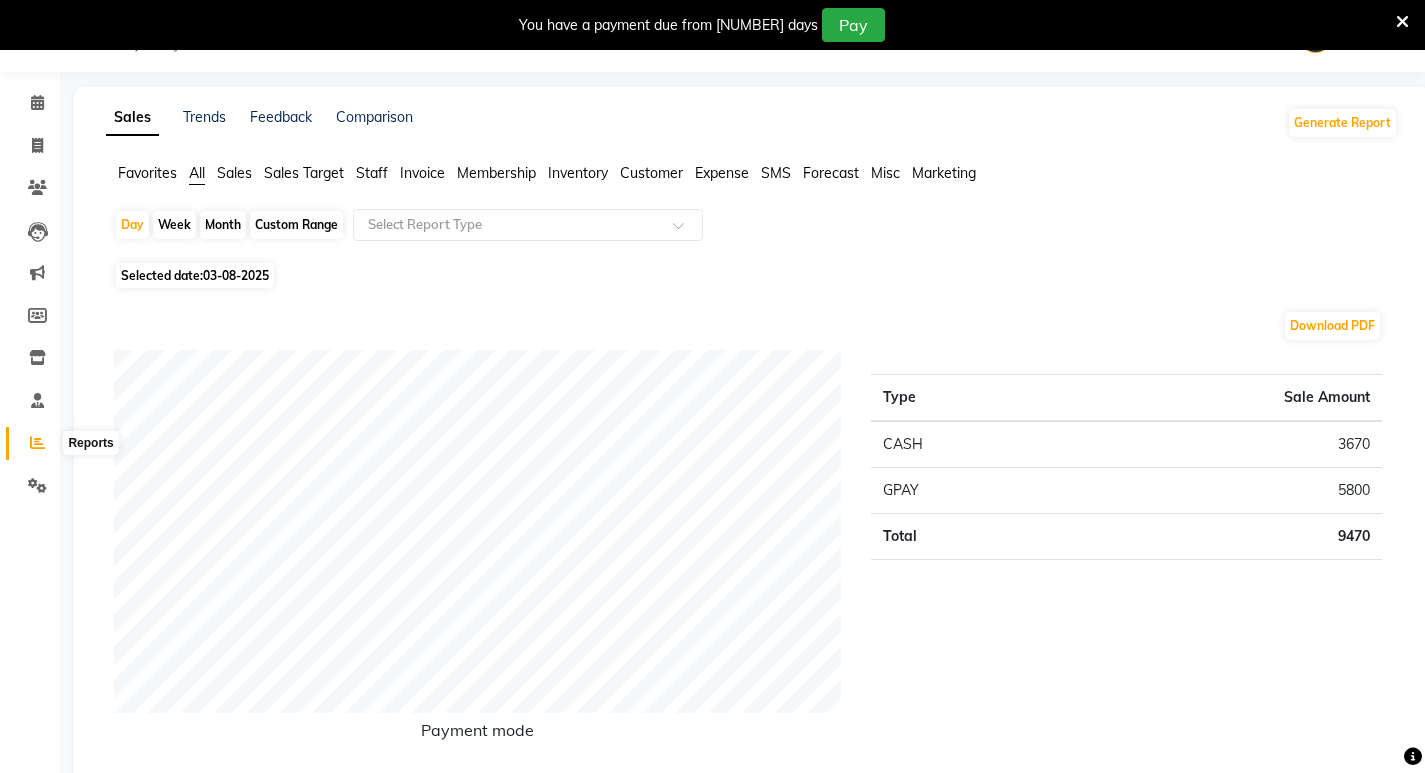 click 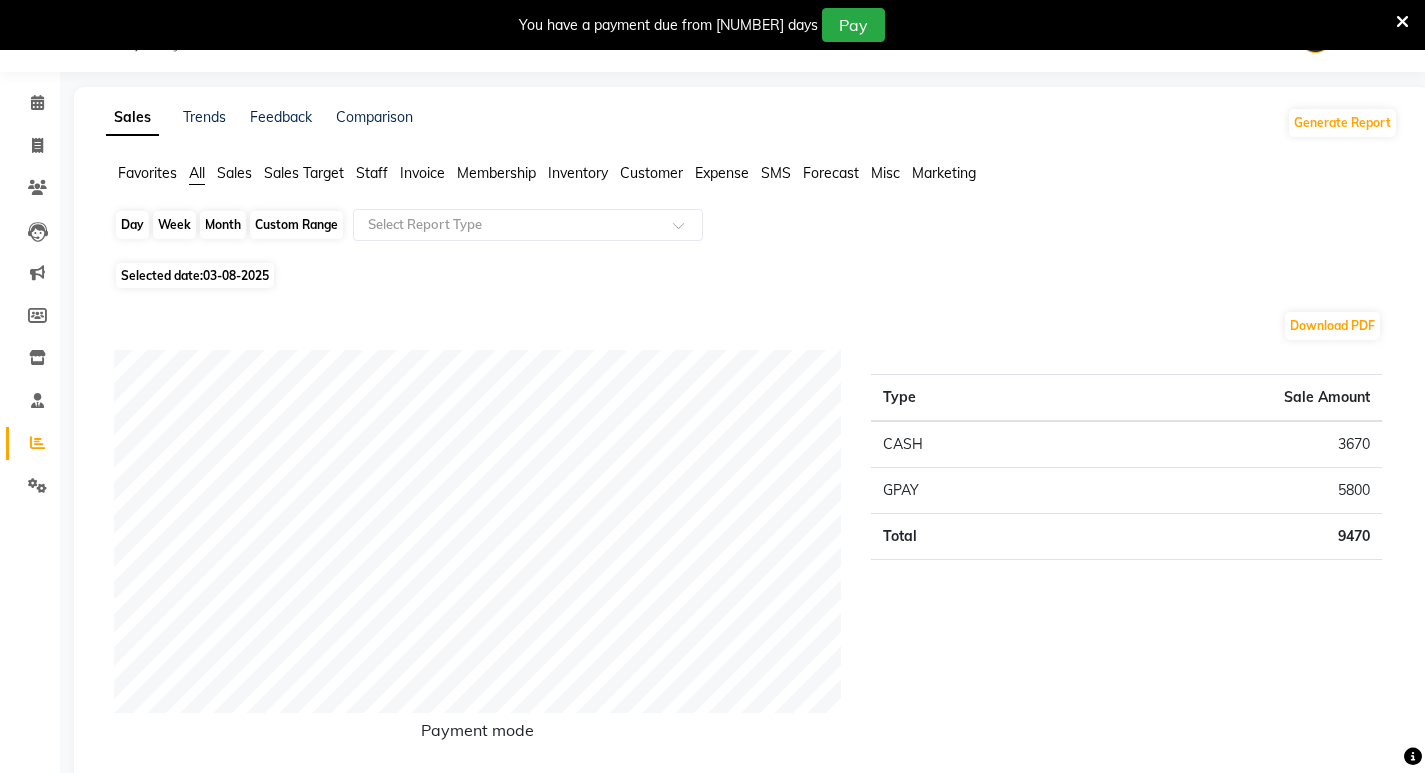click on "Day" 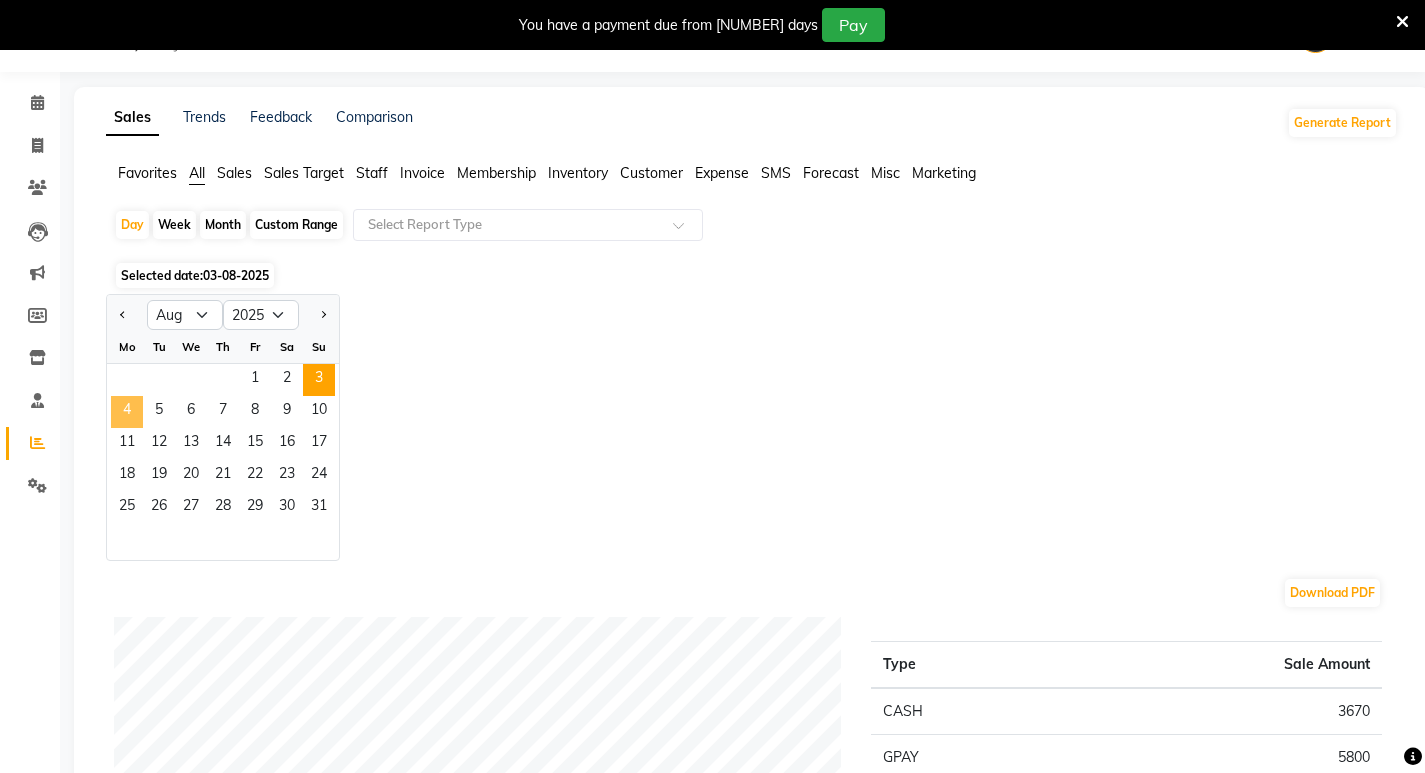 click on "4" 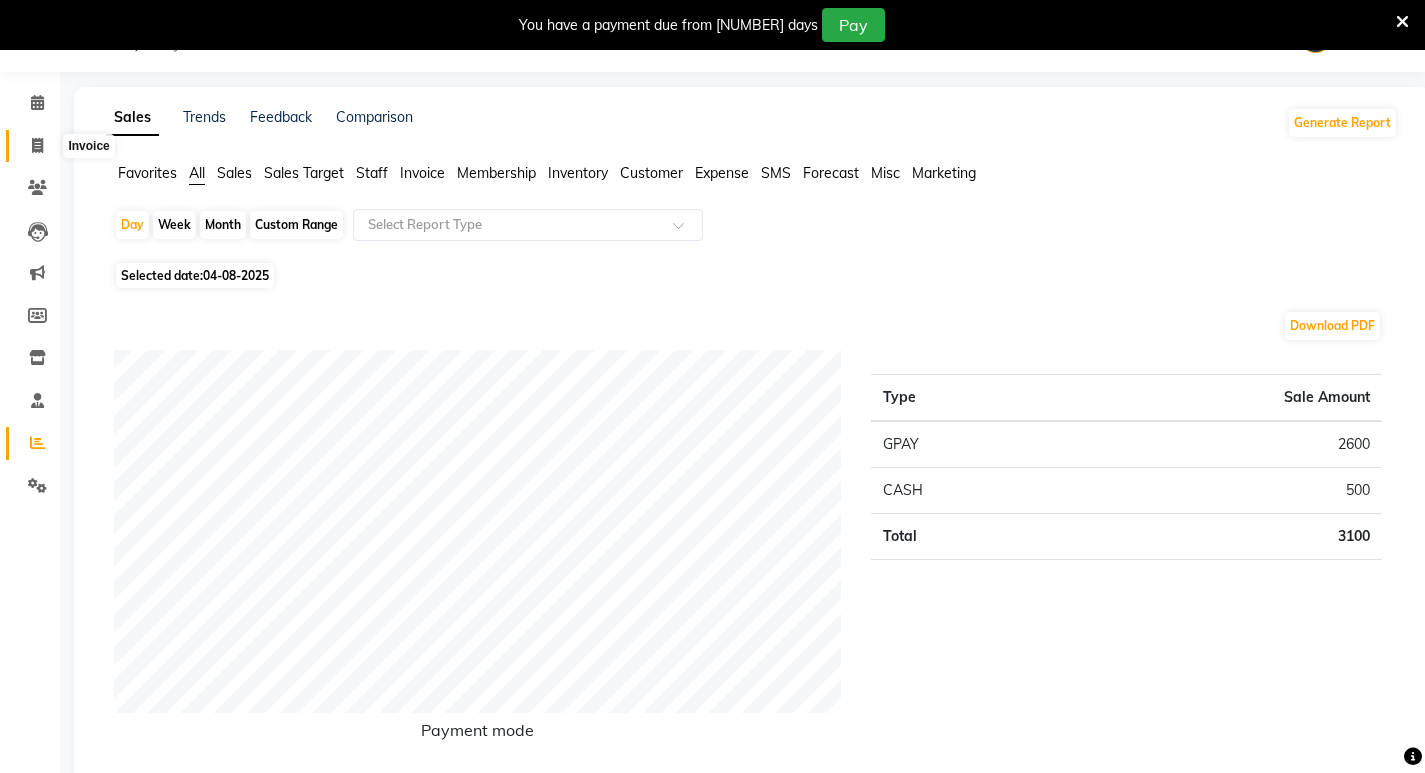 click 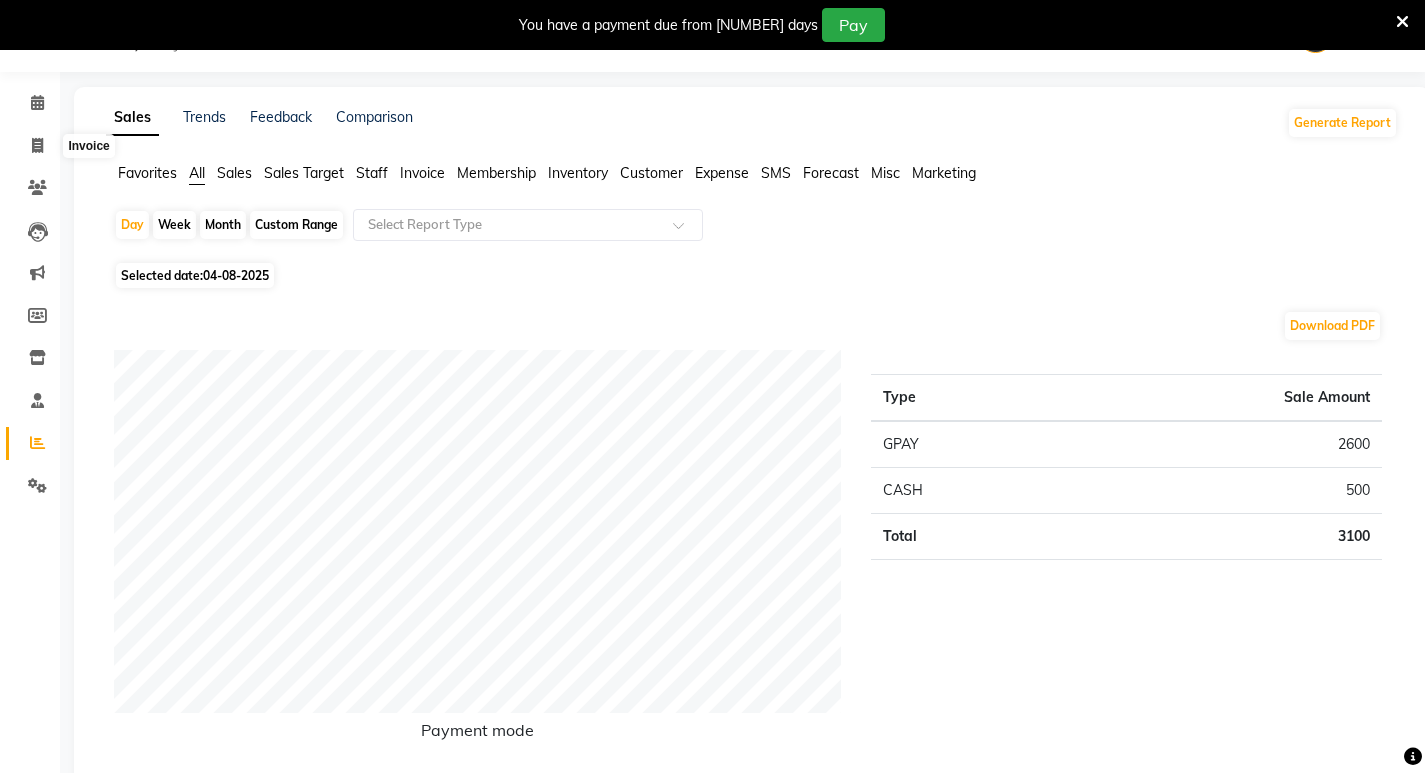select on "service" 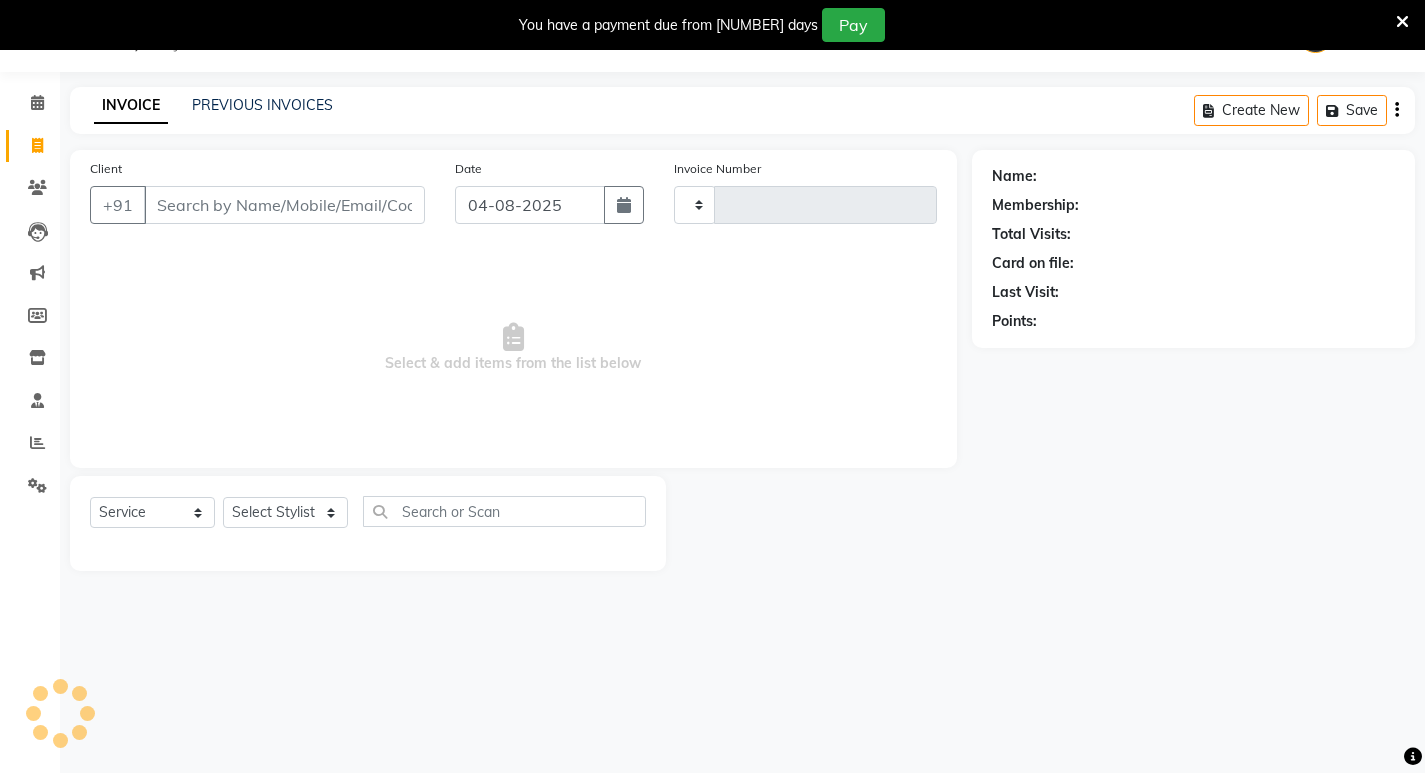 type on "0945" 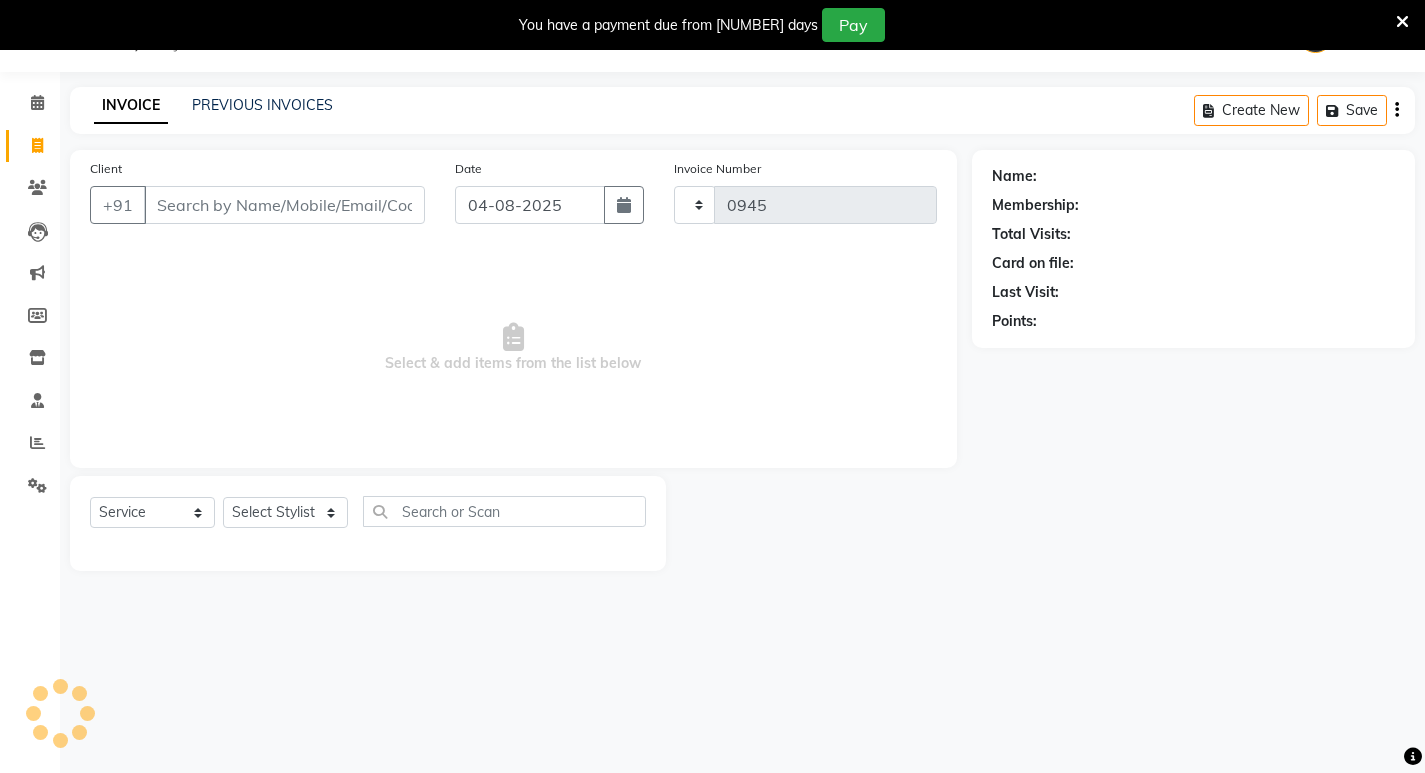 select on "837" 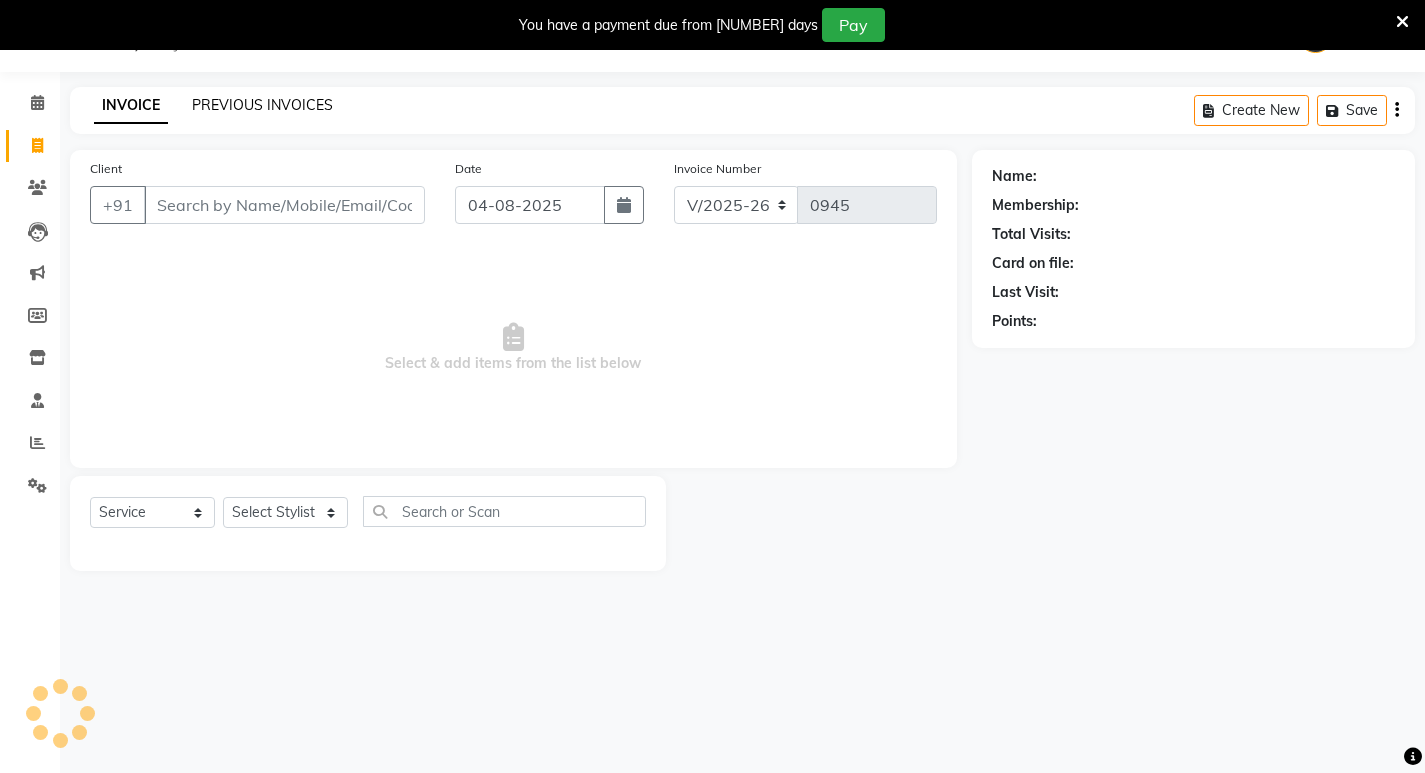 click on "PREVIOUS INVOICES" 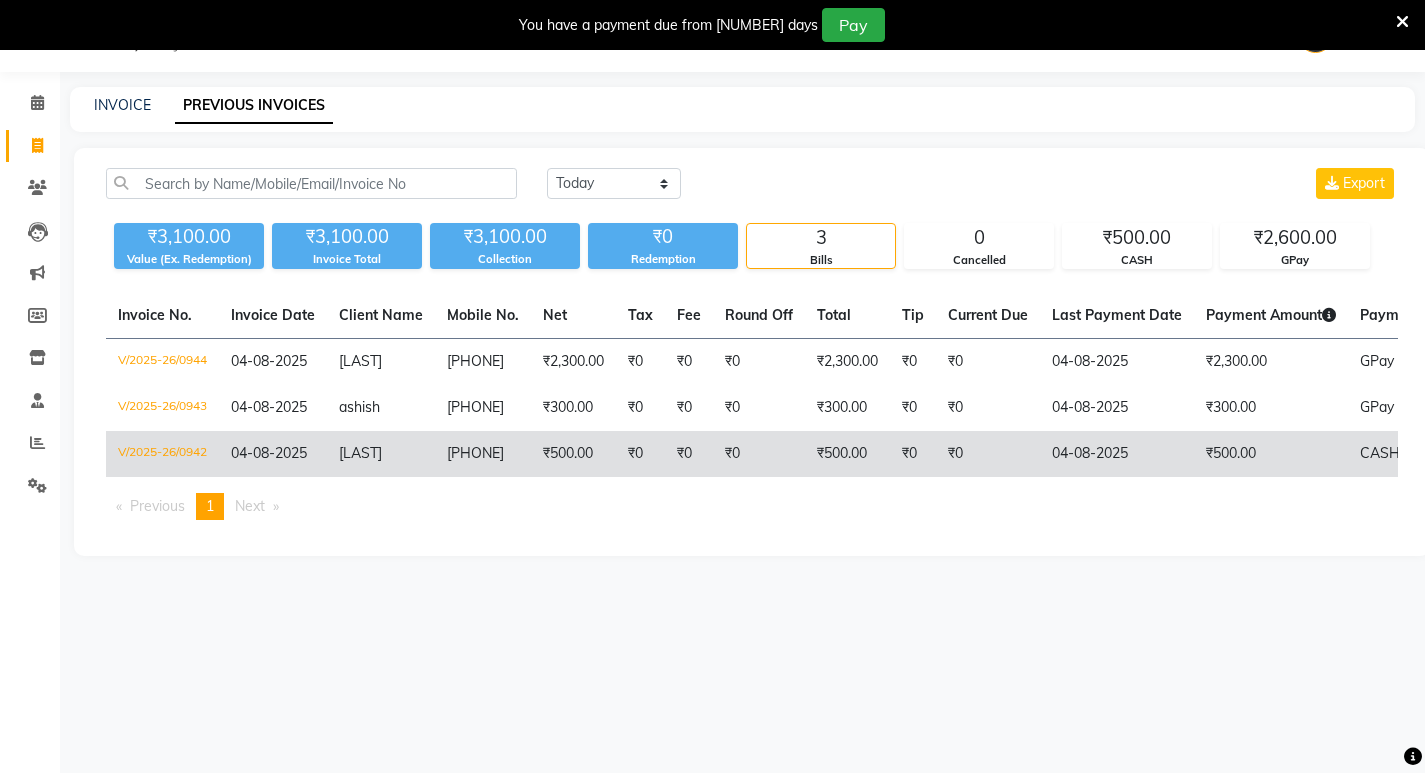 click on "04-08-2025" 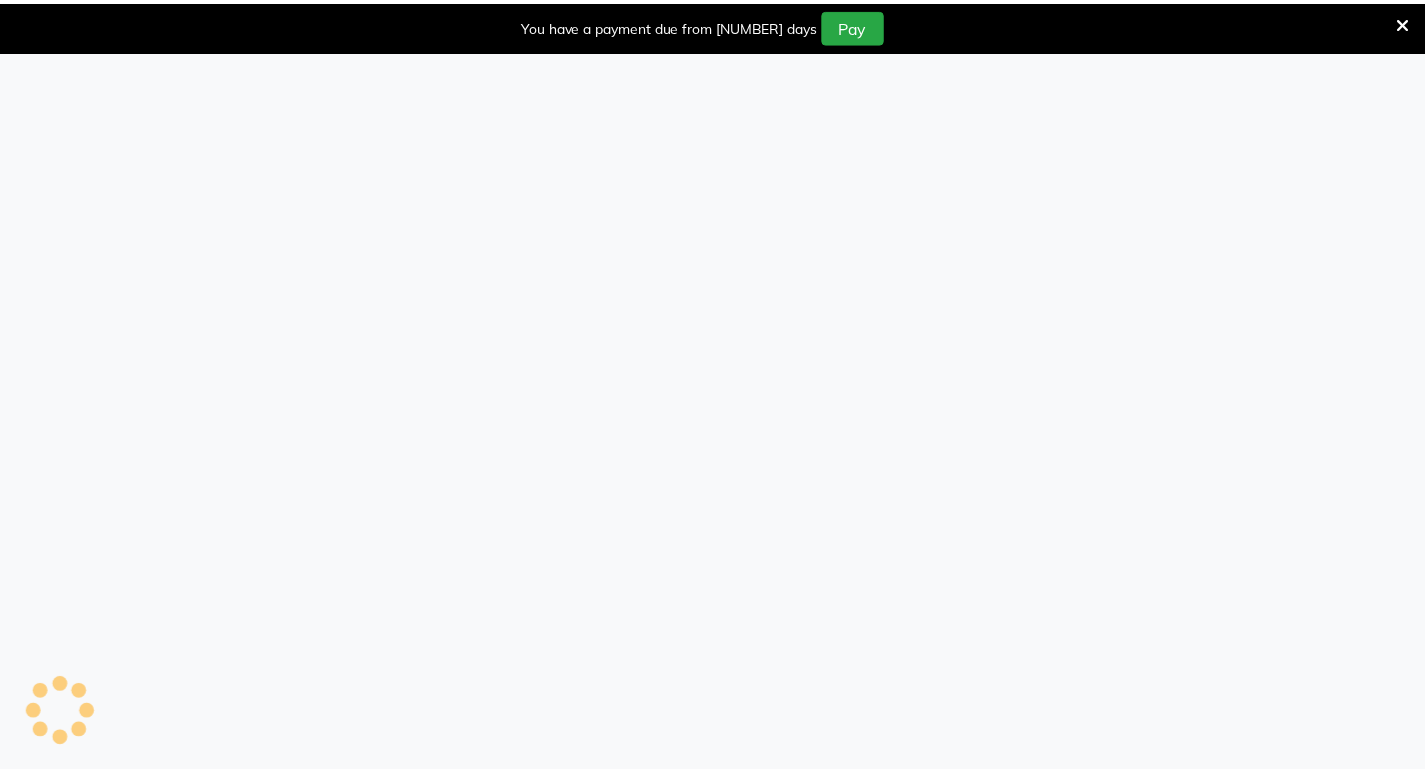 scroll, scrollTop: 0, scrollLeft: 0, axis: both 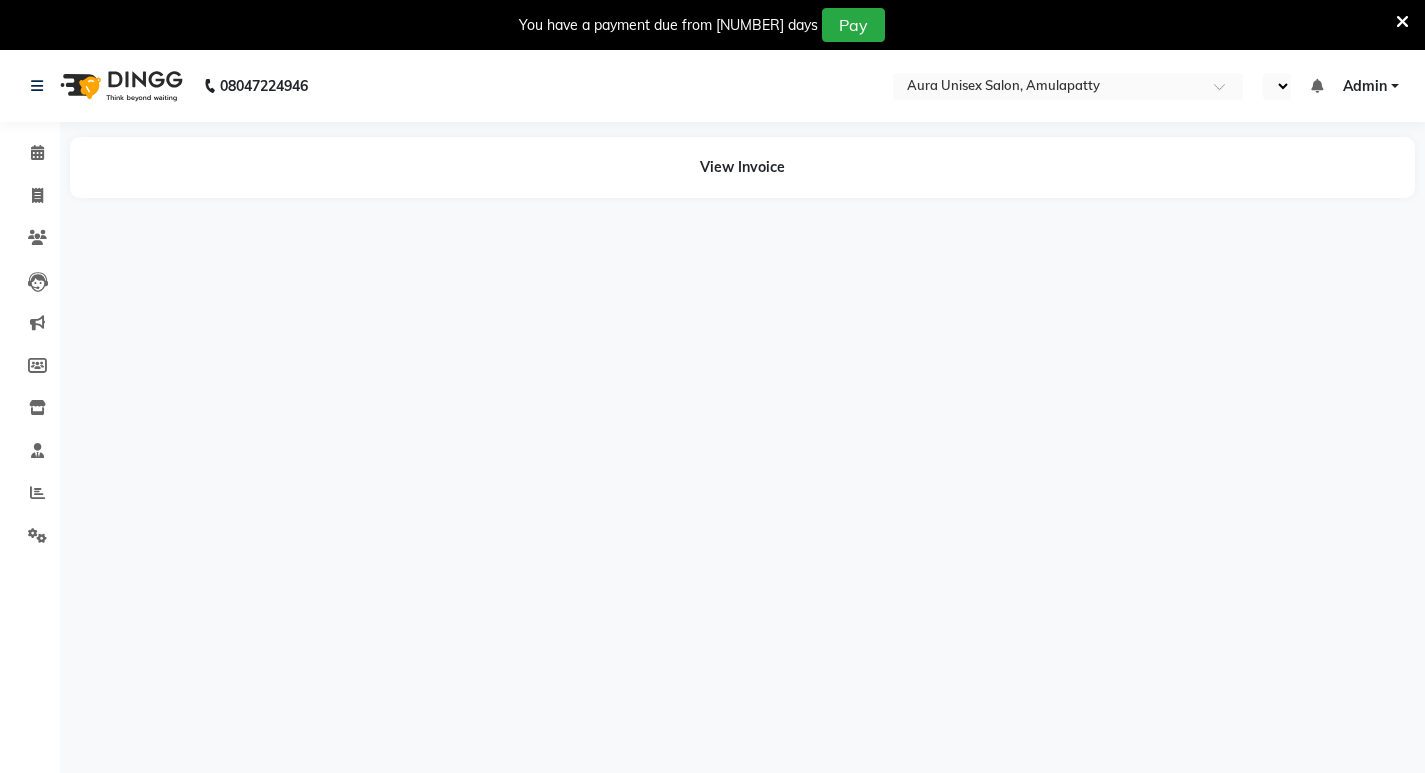 select on "en" 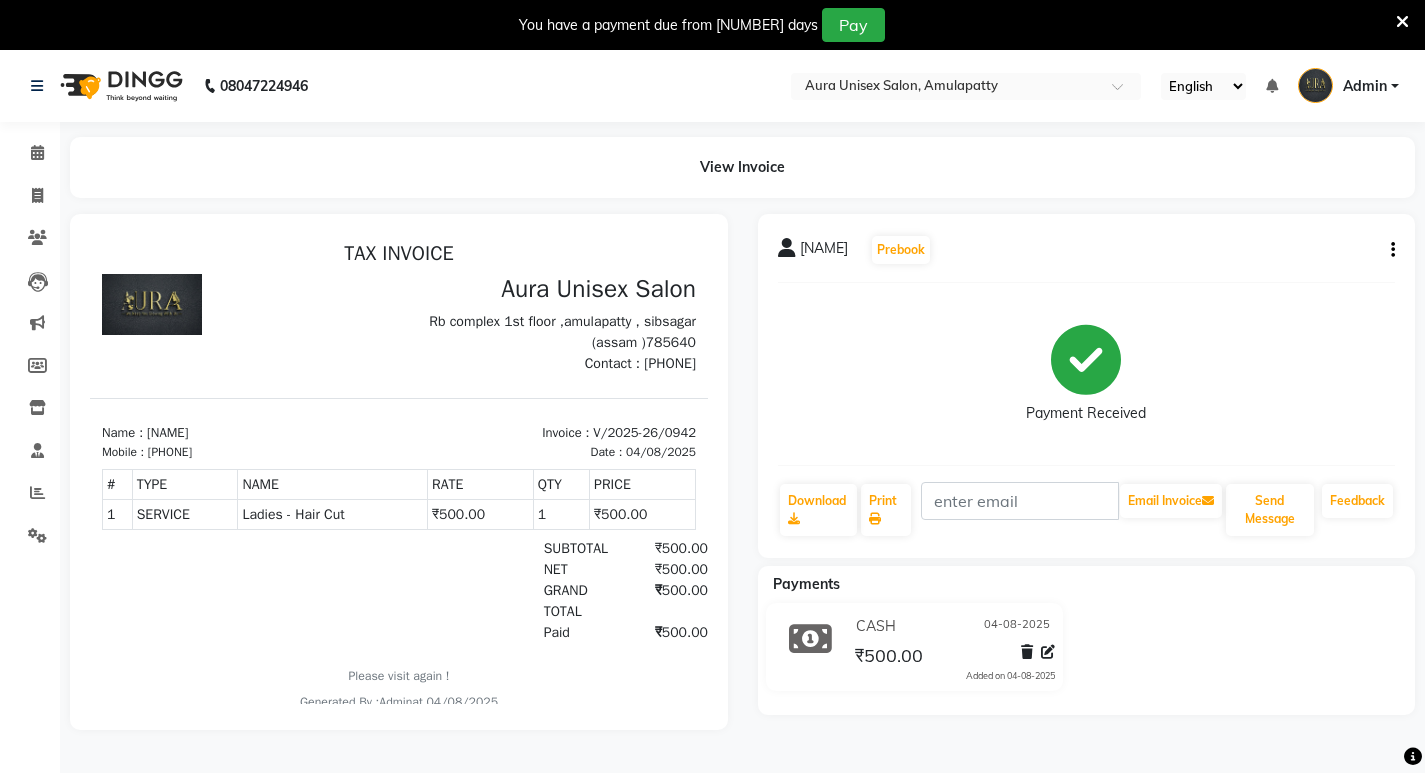 scroll, scrollTop: 0, scrollLeft: 0, axis: both 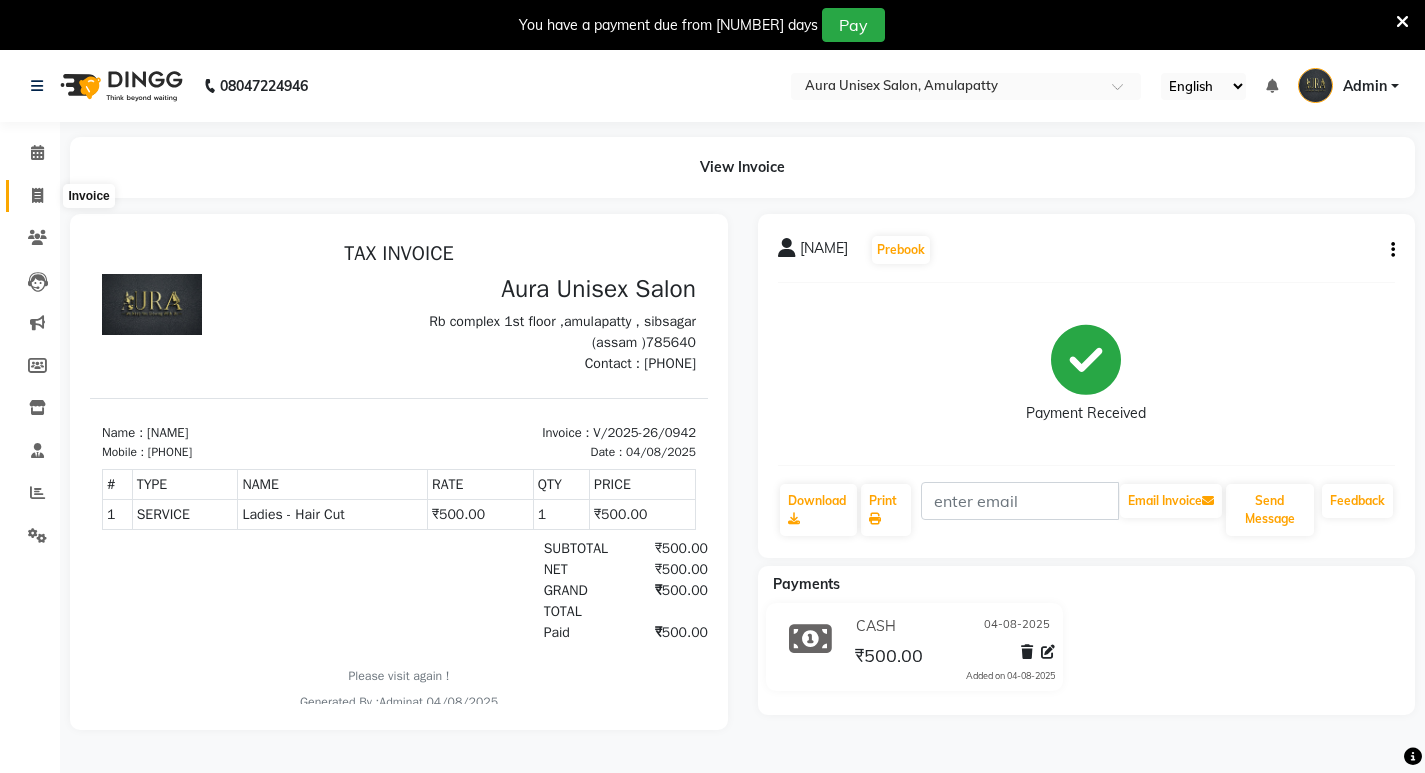 click 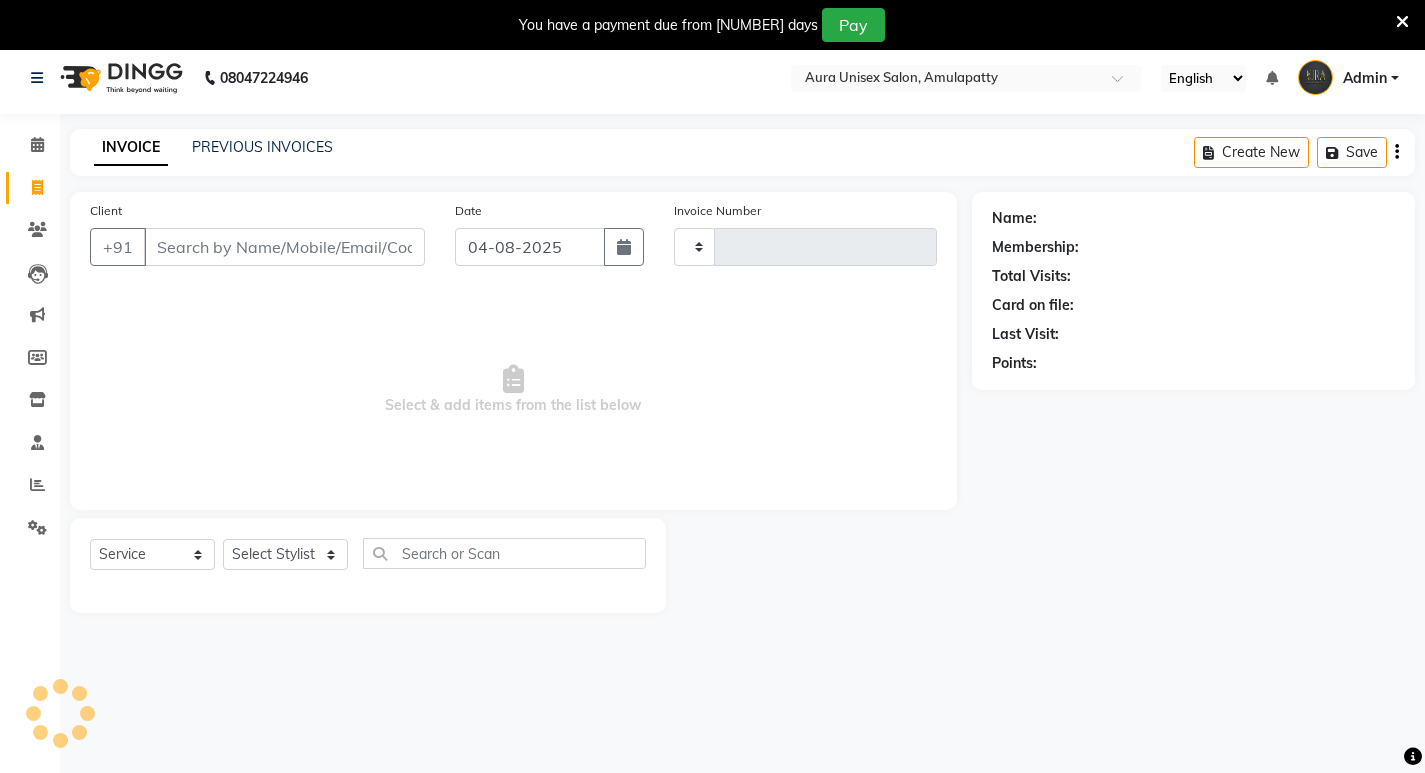 scroll, scrollTop: 50, scrollLeft: 0, axis: vertical 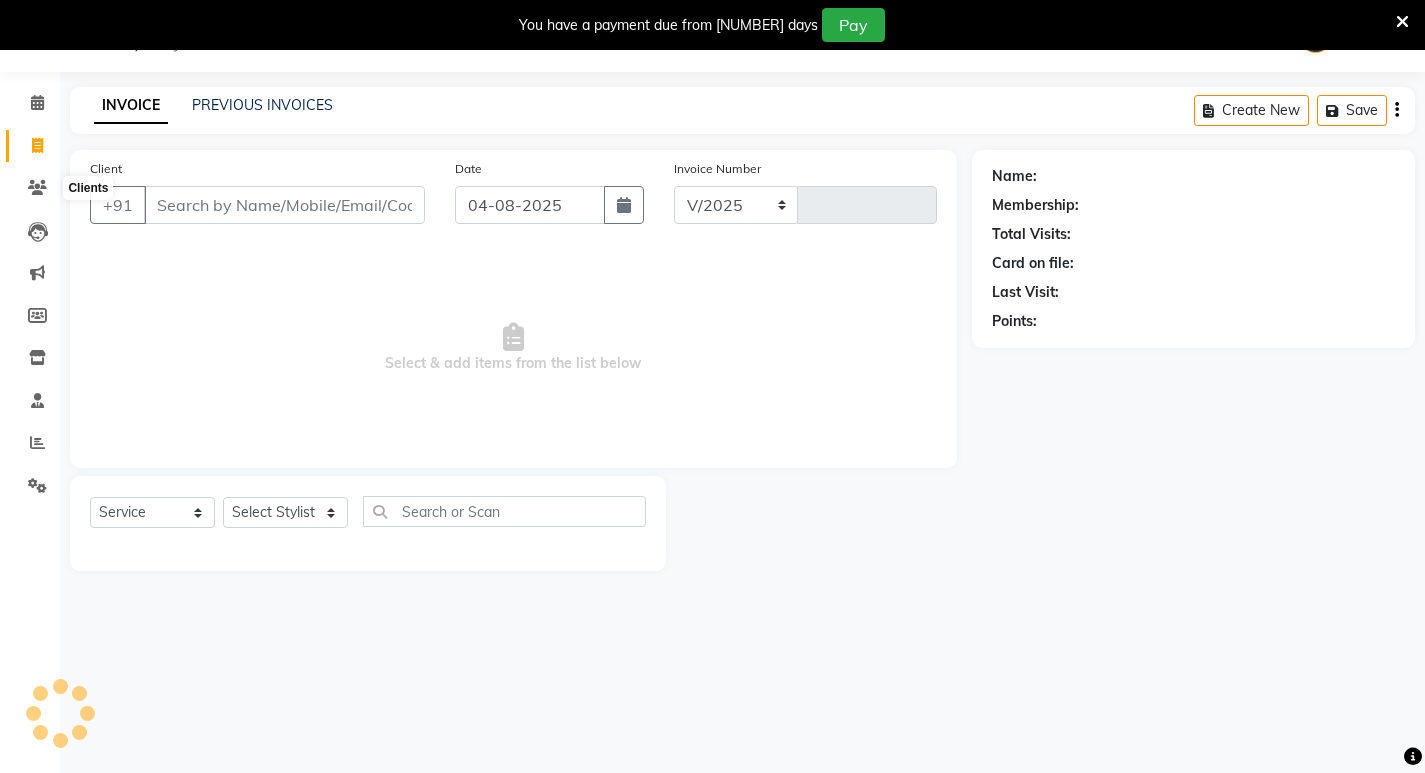 select on "837" 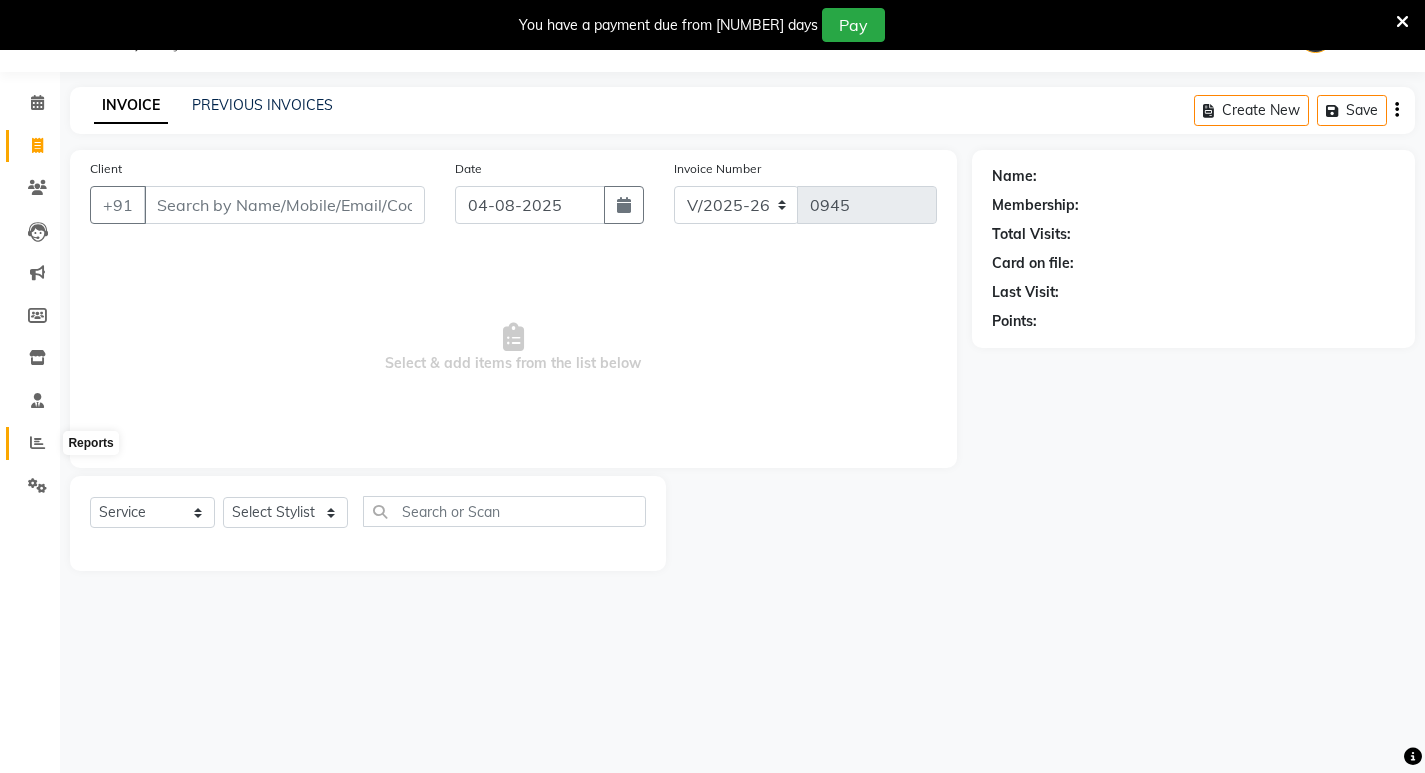 click 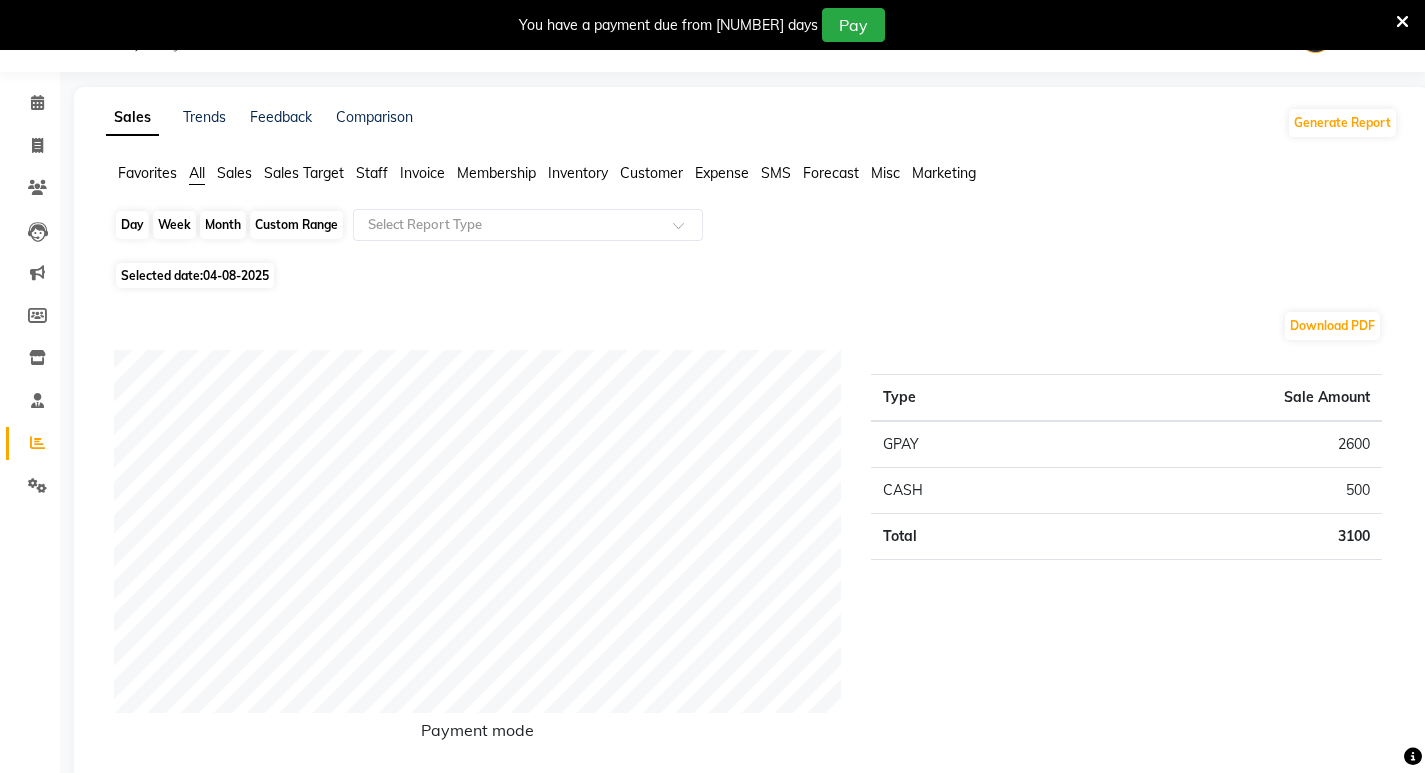 click on "Day" 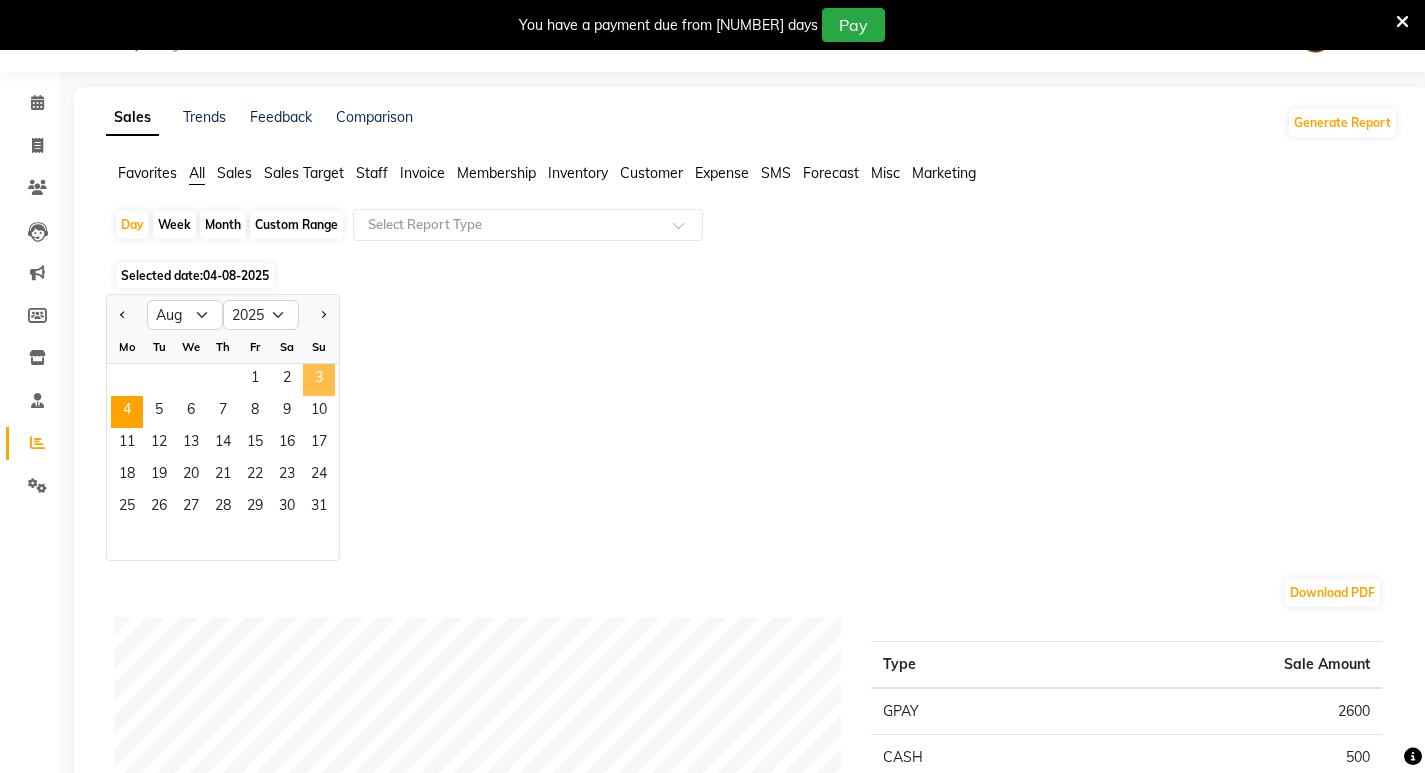 click on "3" 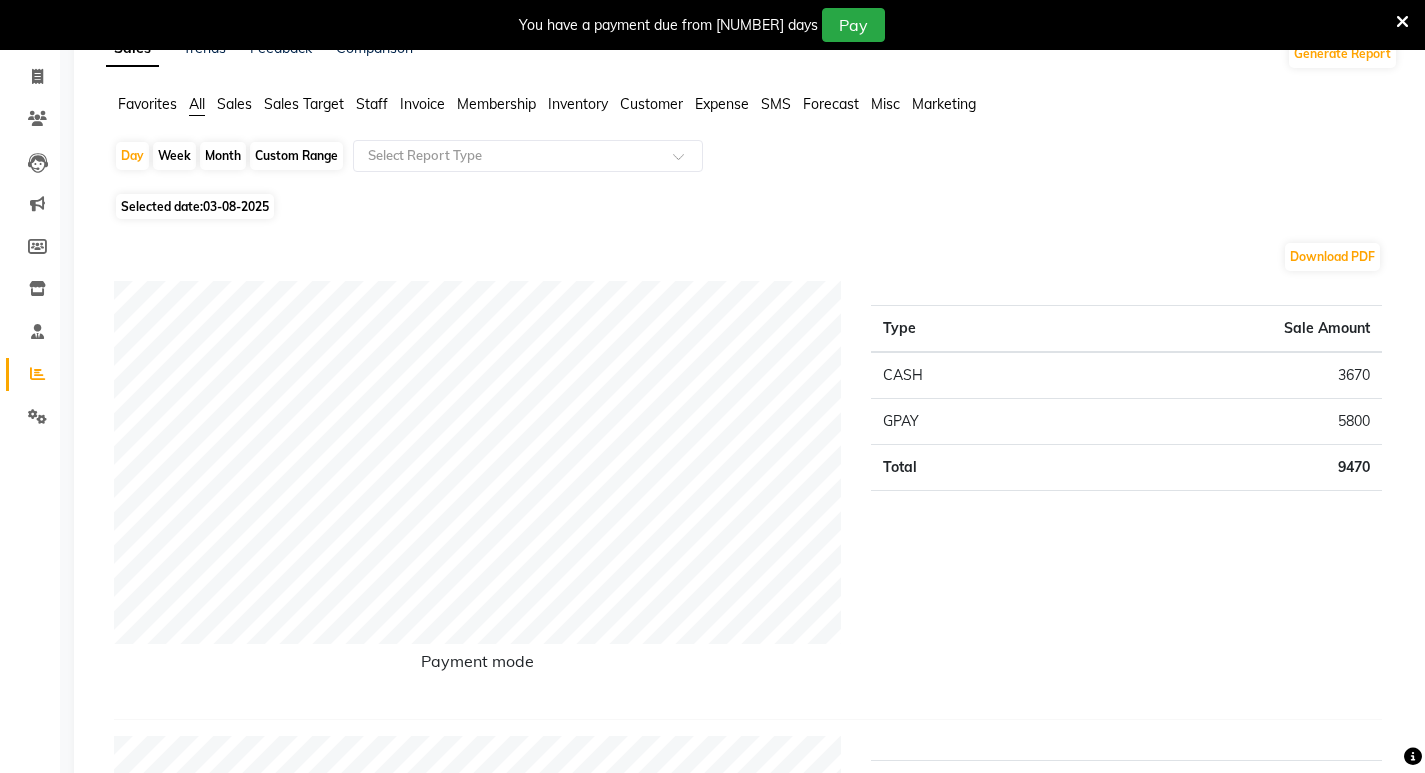 scroll, scrollTop: 0, scrollLeft: 0, axis: both 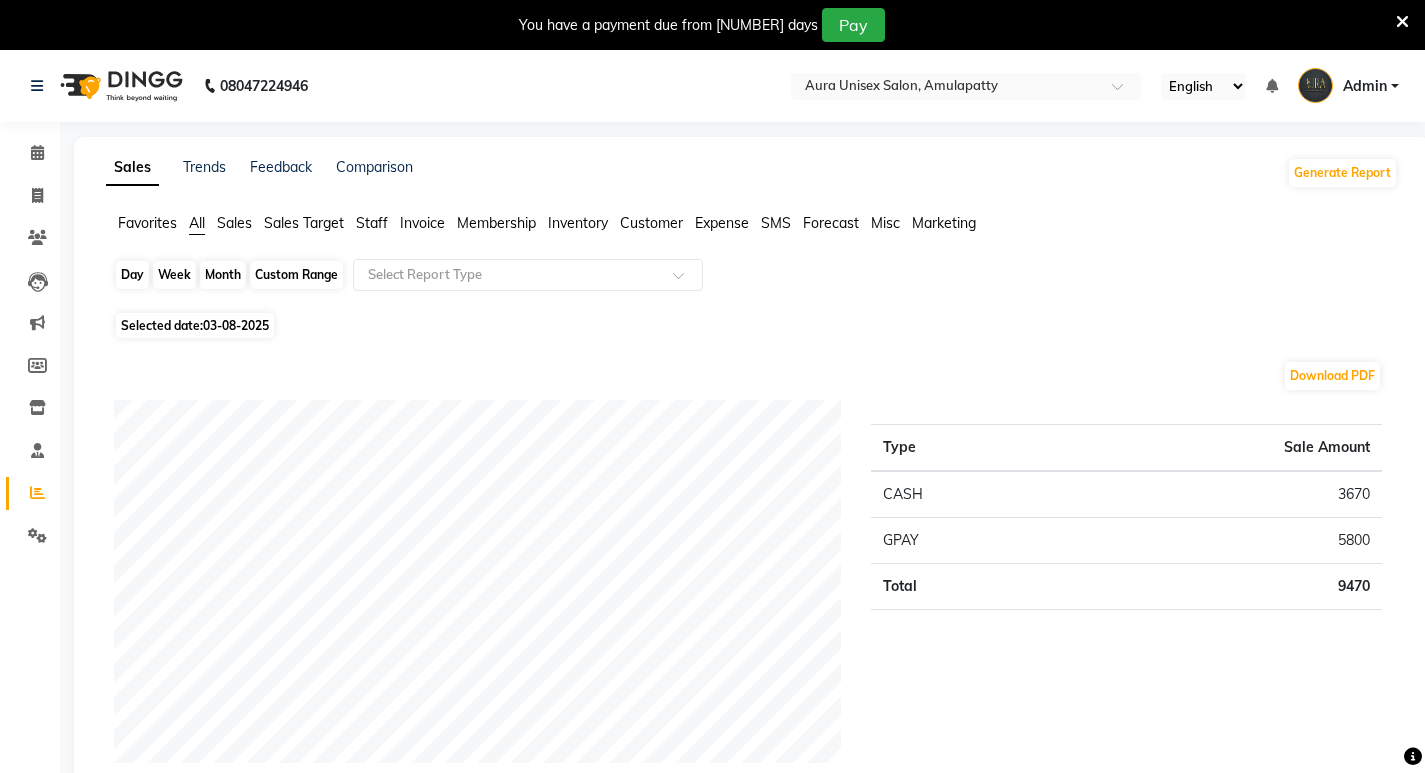 click on "Day" 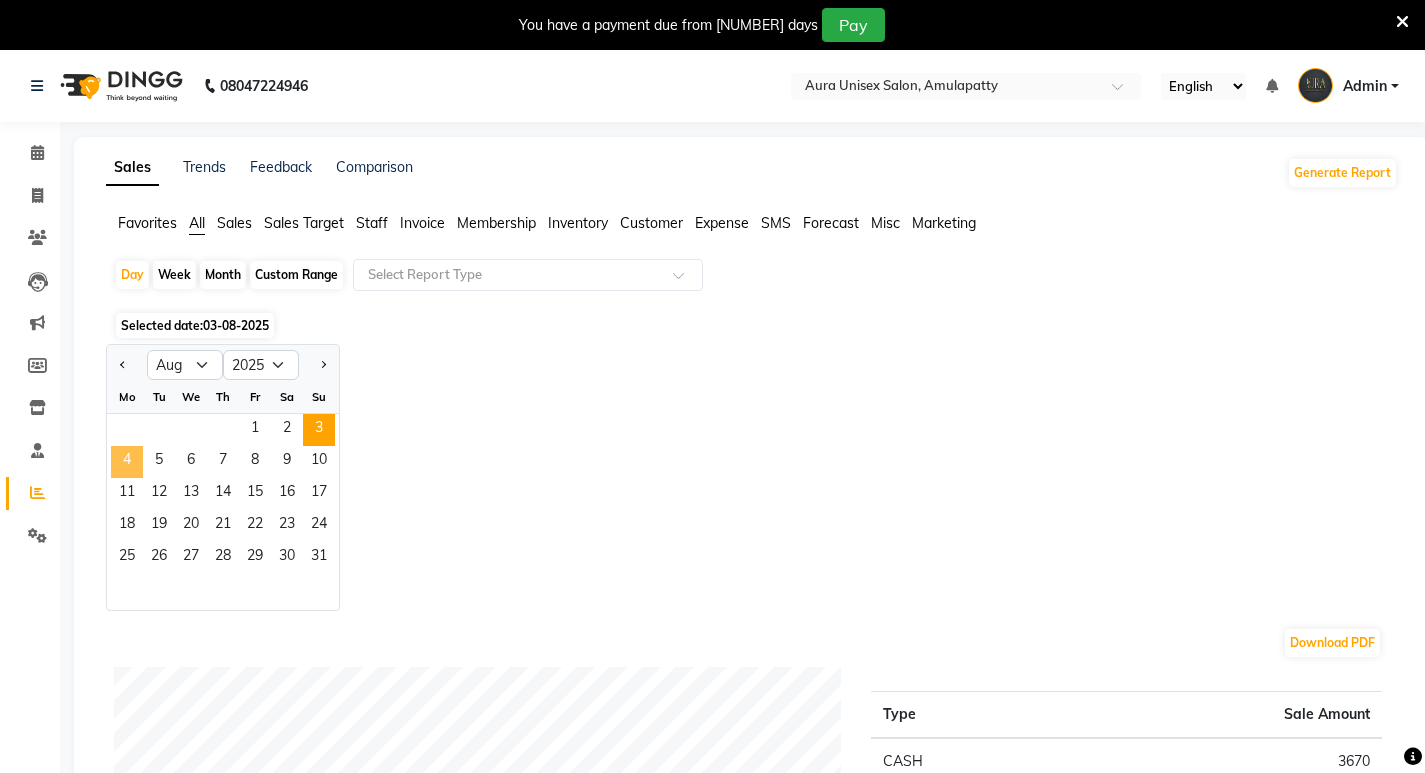 click on "4" 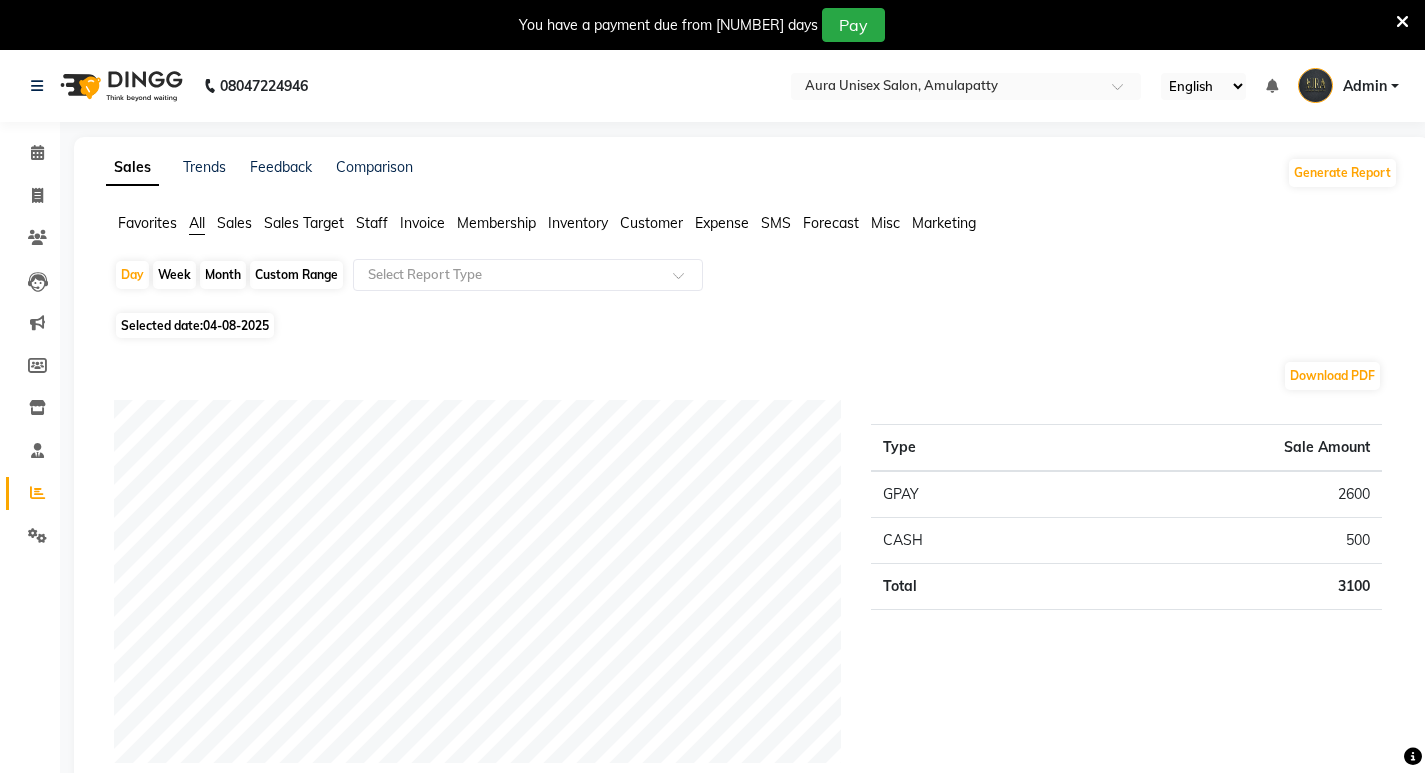 click on "Month" 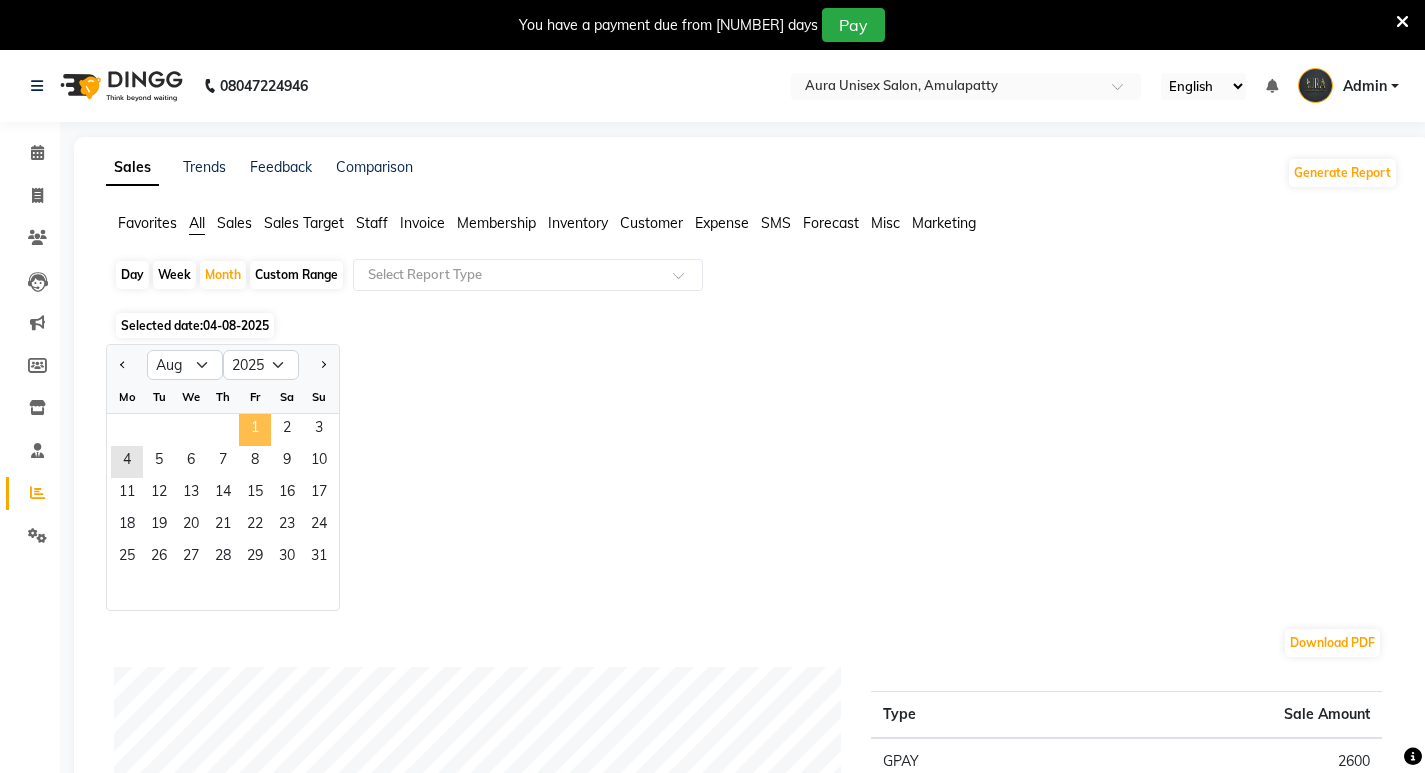 click on "1" 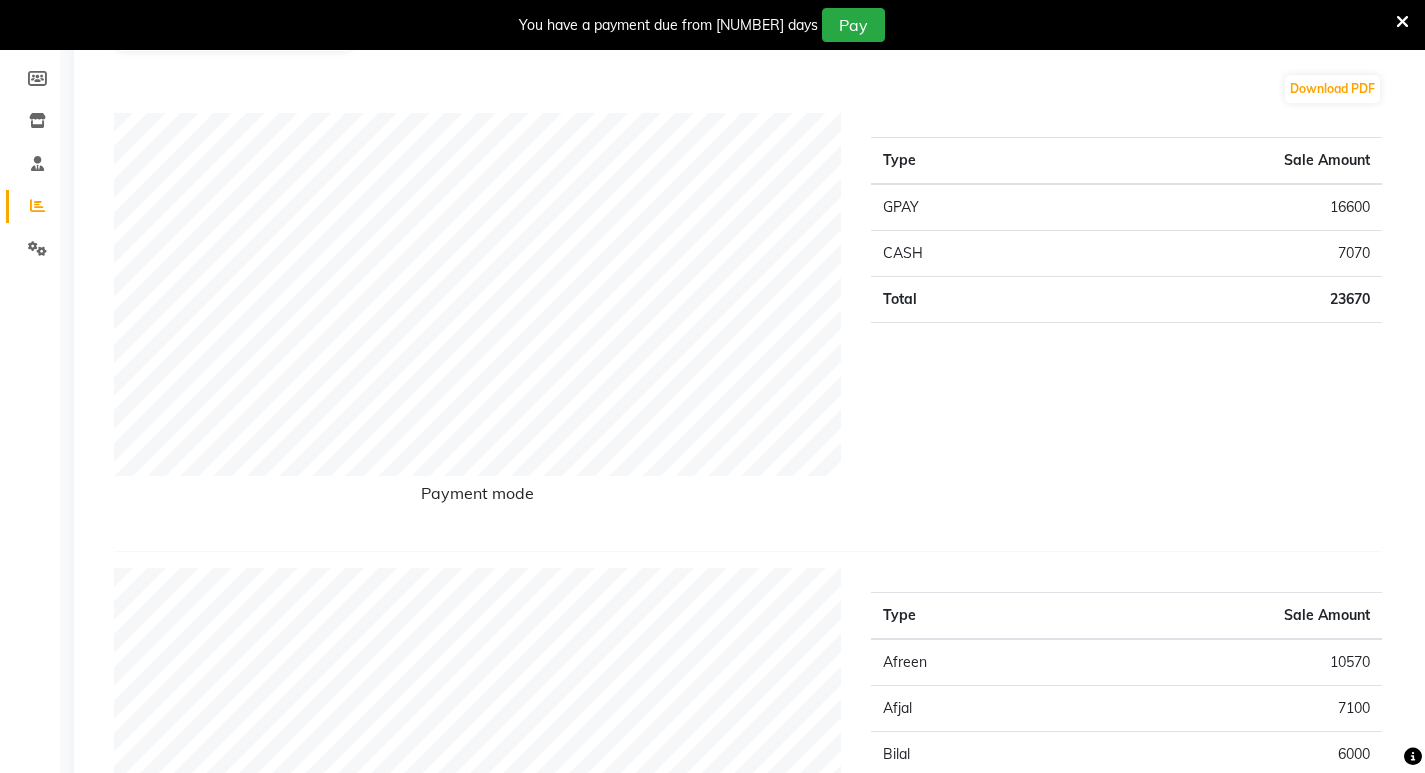 scroll, scrollTop: 300, scrollLeft: 0, axis: vertical 